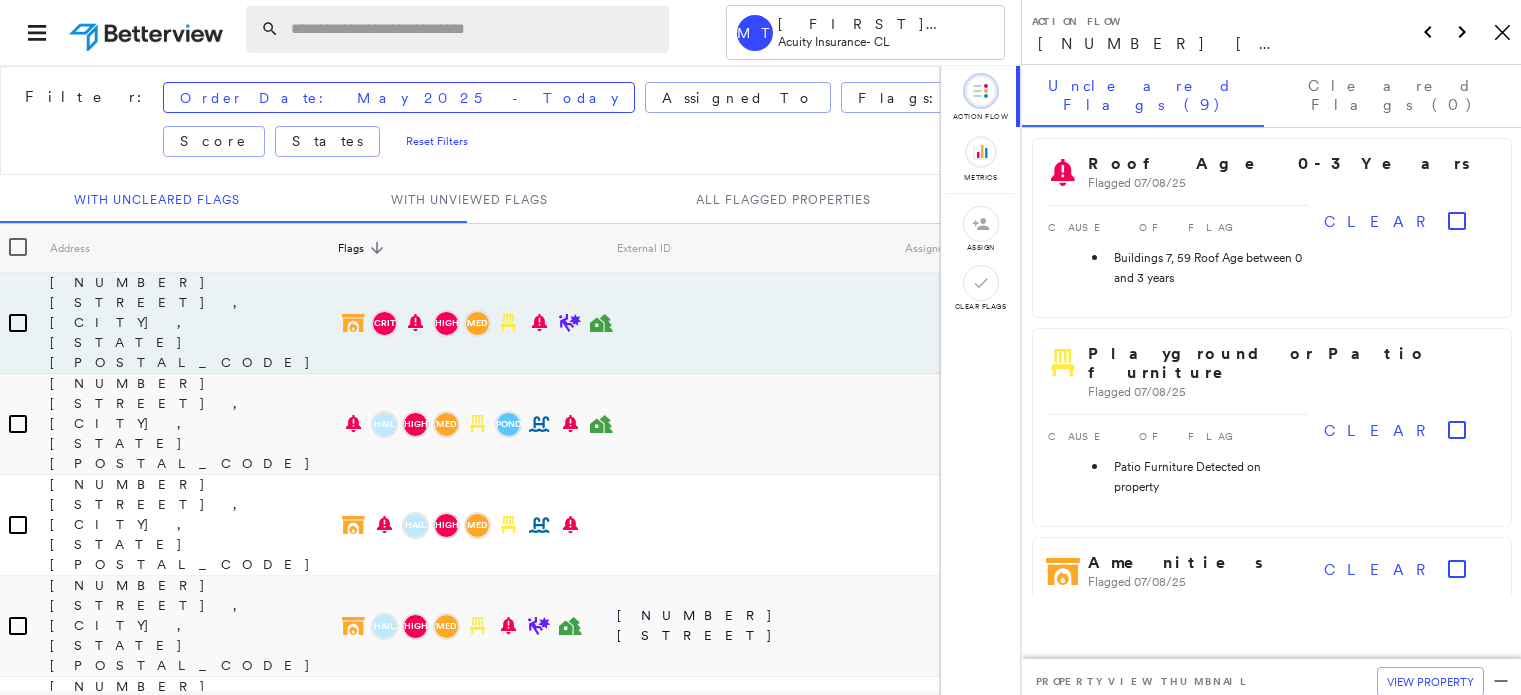 scroll, scrollTop: 0, scrollLeft: 0, axis: both 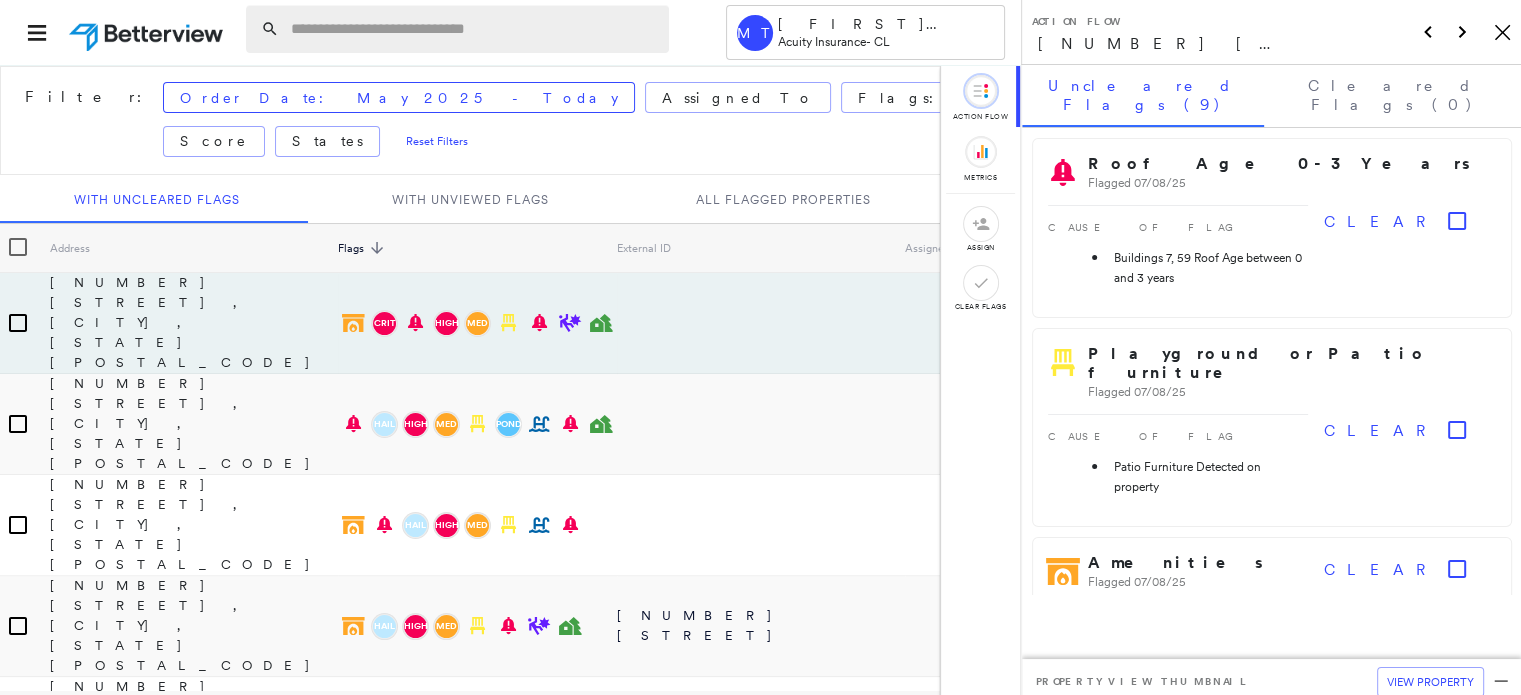 click at bounding box center [474, 29] 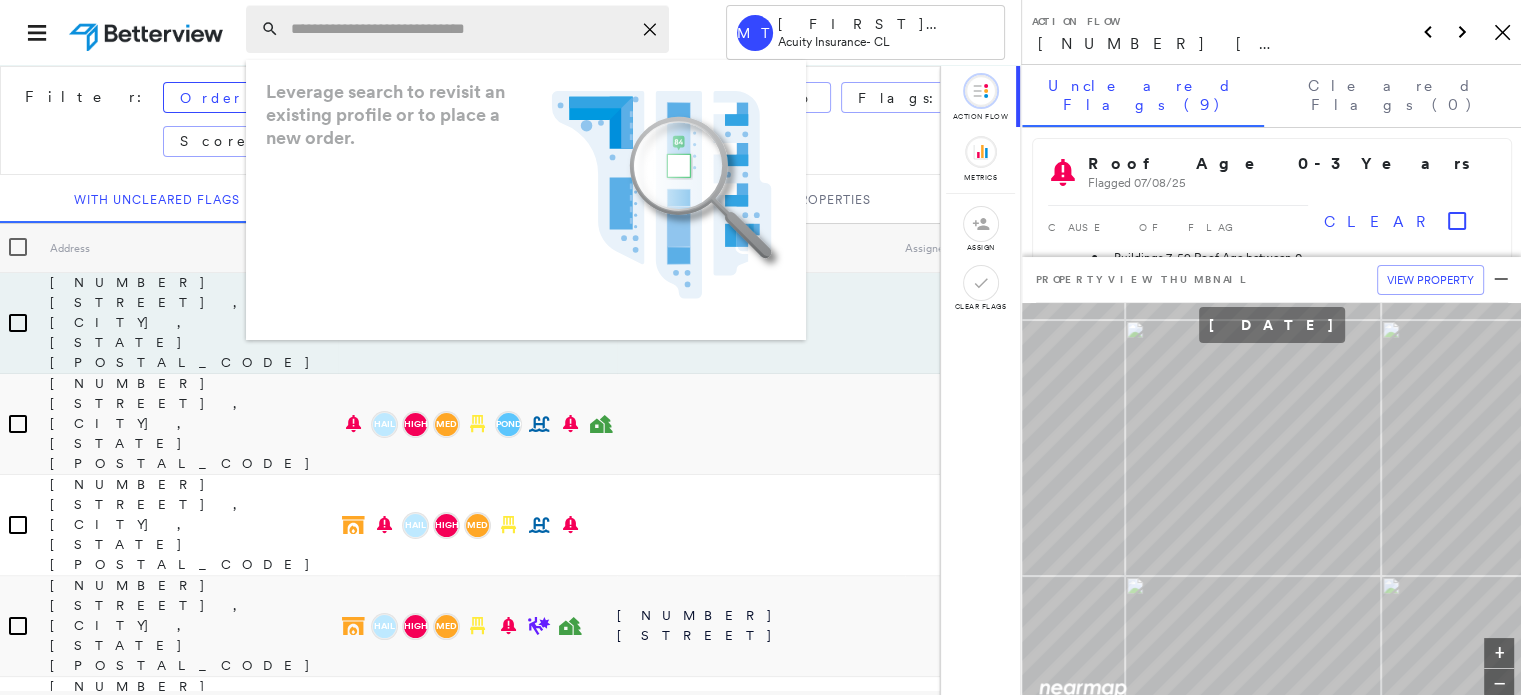 click at bounding box center [461, 29] 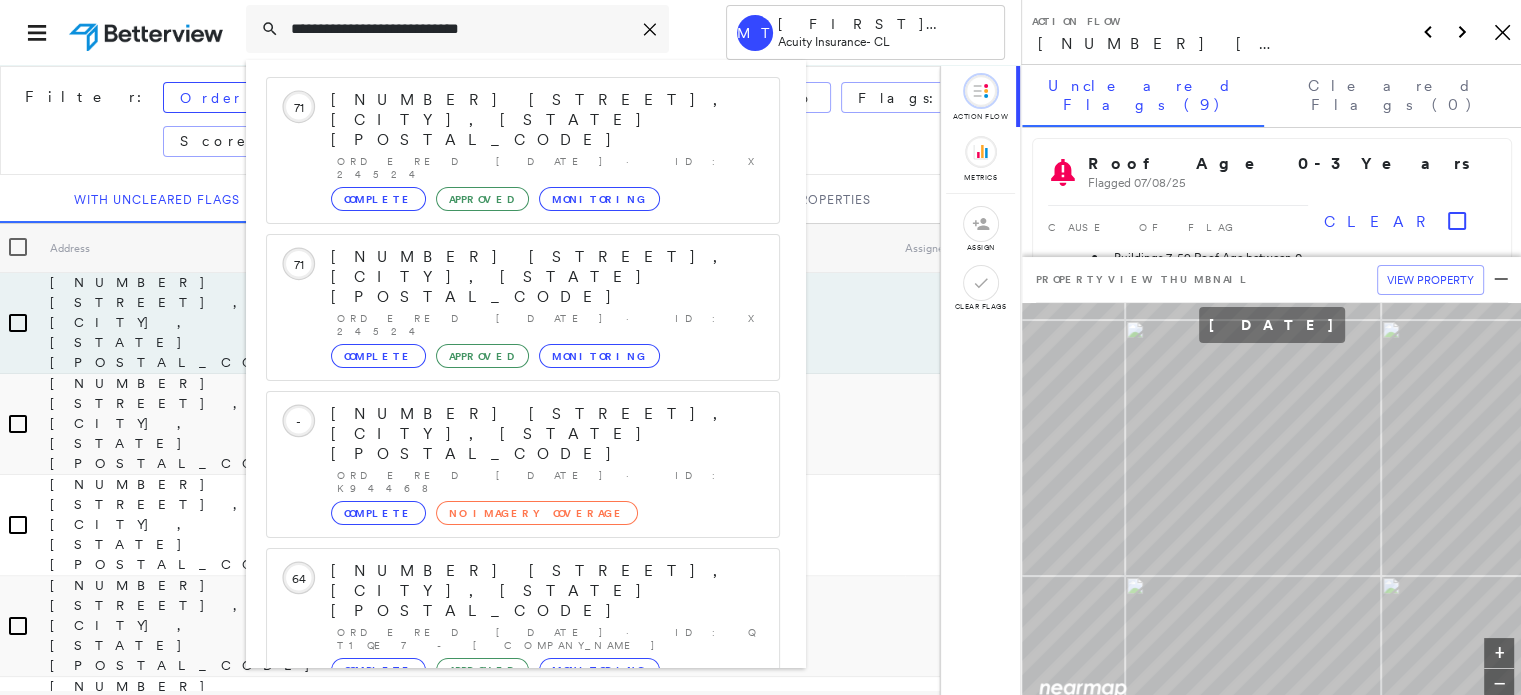scroll, scrollTop: 208, scrollLeft: 0, axis: vertical 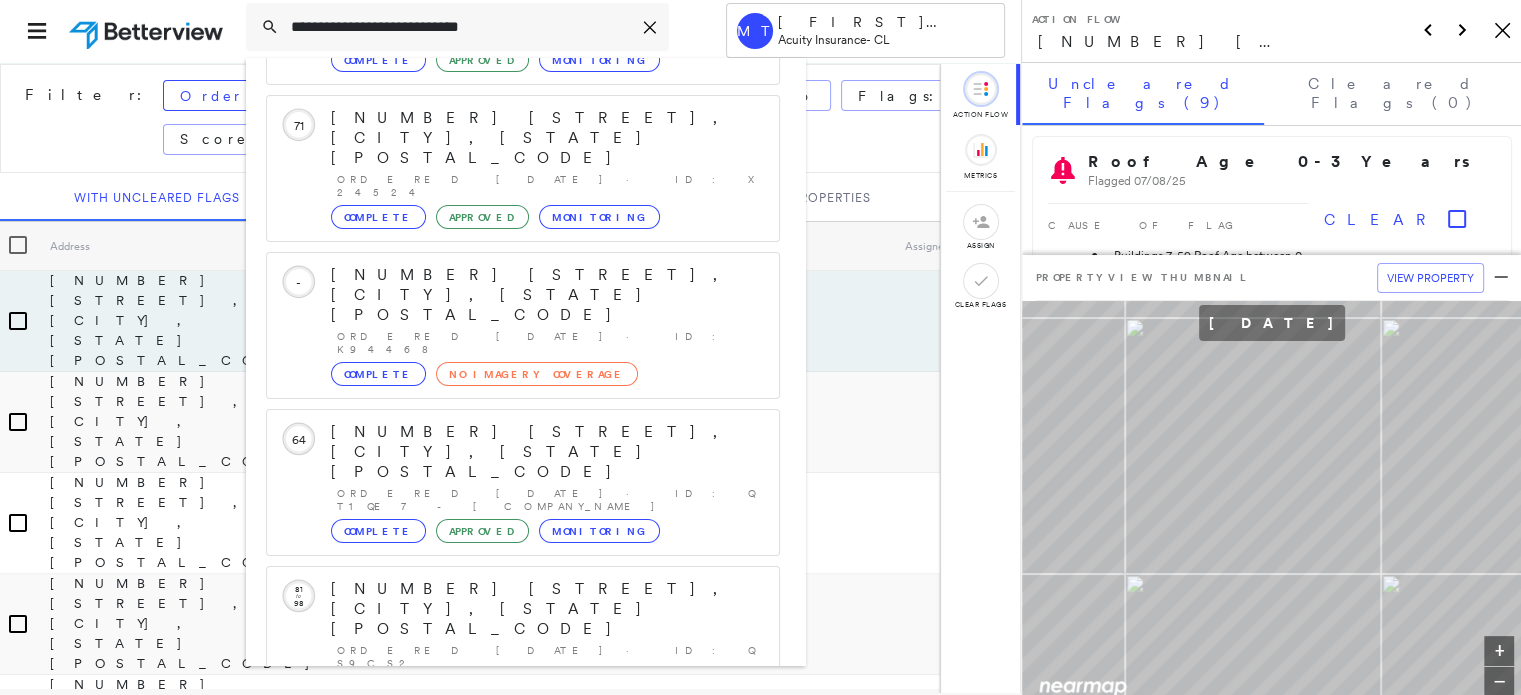 type on "**********" 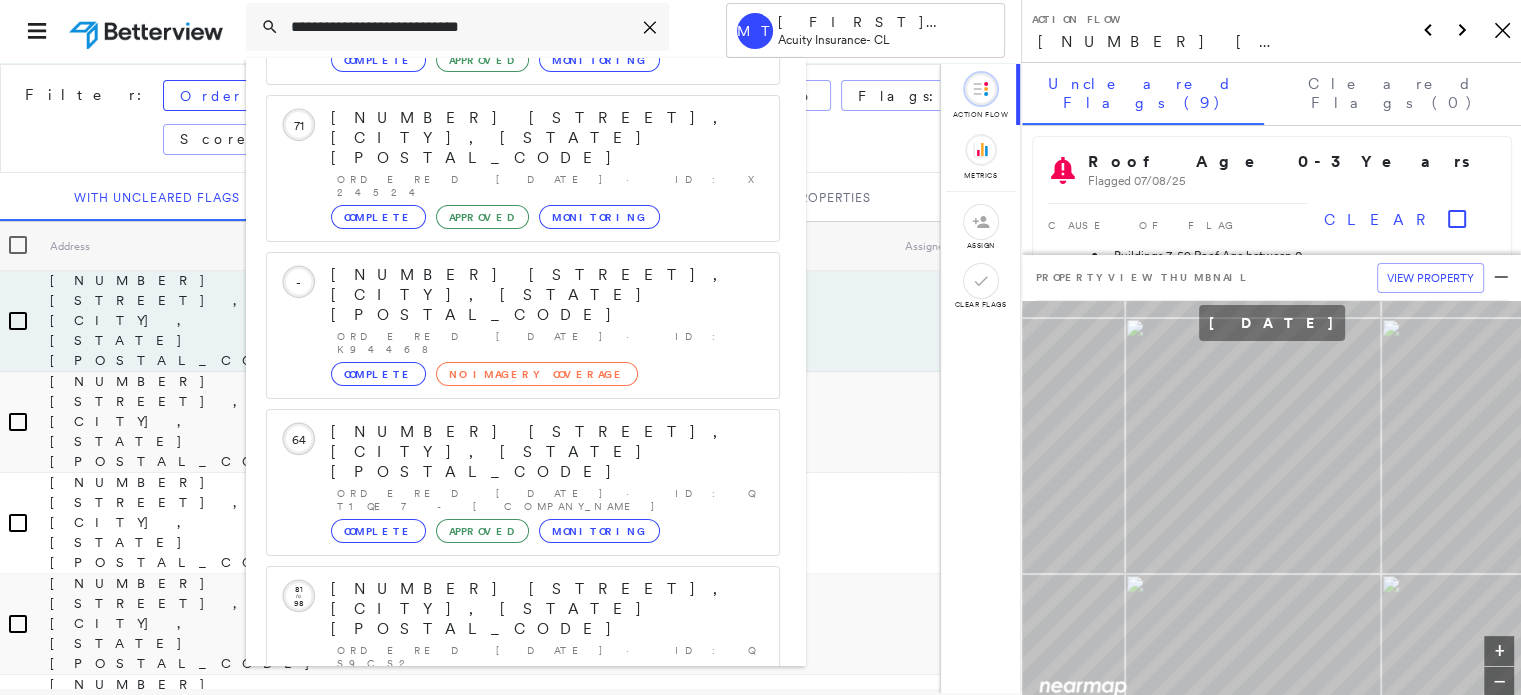 click on "[NUMBER] [STREET], [CITY], [STATE] [POSTAL_CODE]" at bounding box center (501, 901) 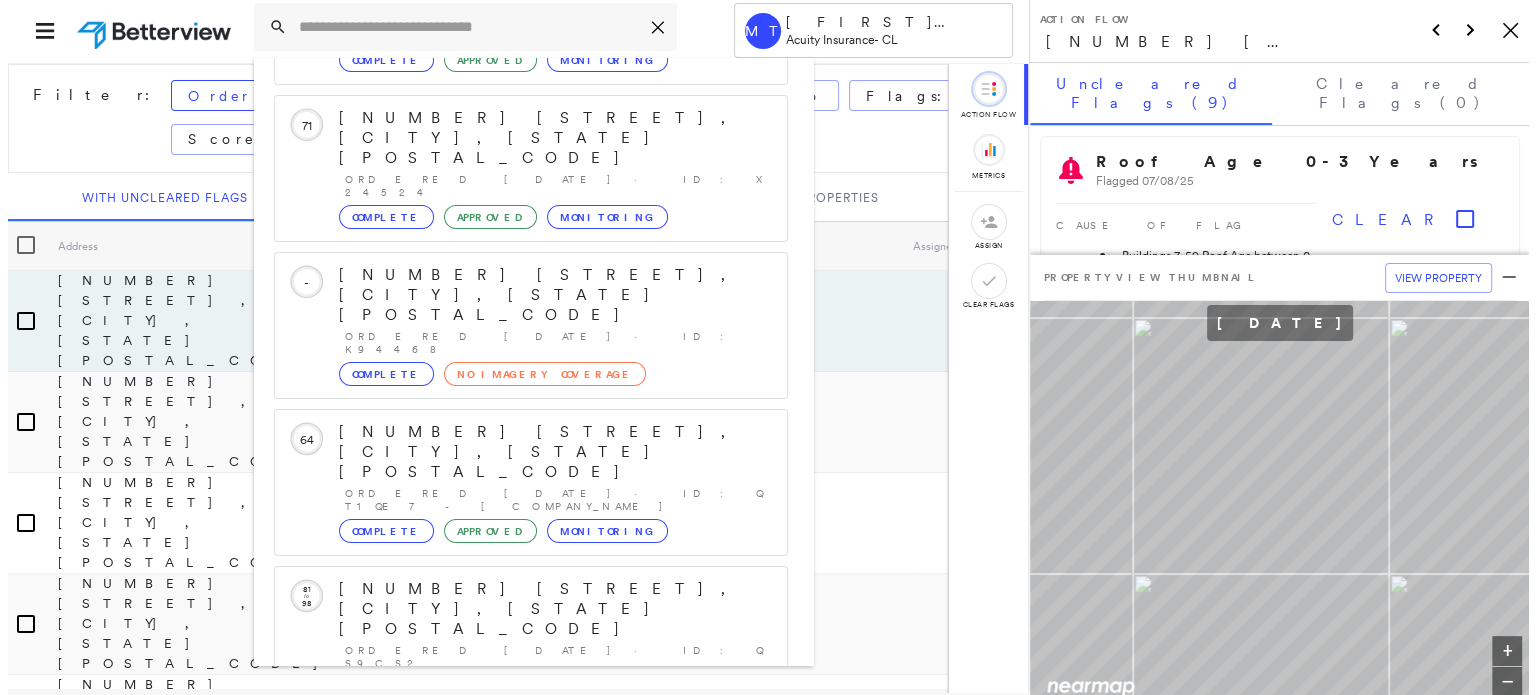 scroll, scrollTop: 0, scrollLeft: 0, axis: both 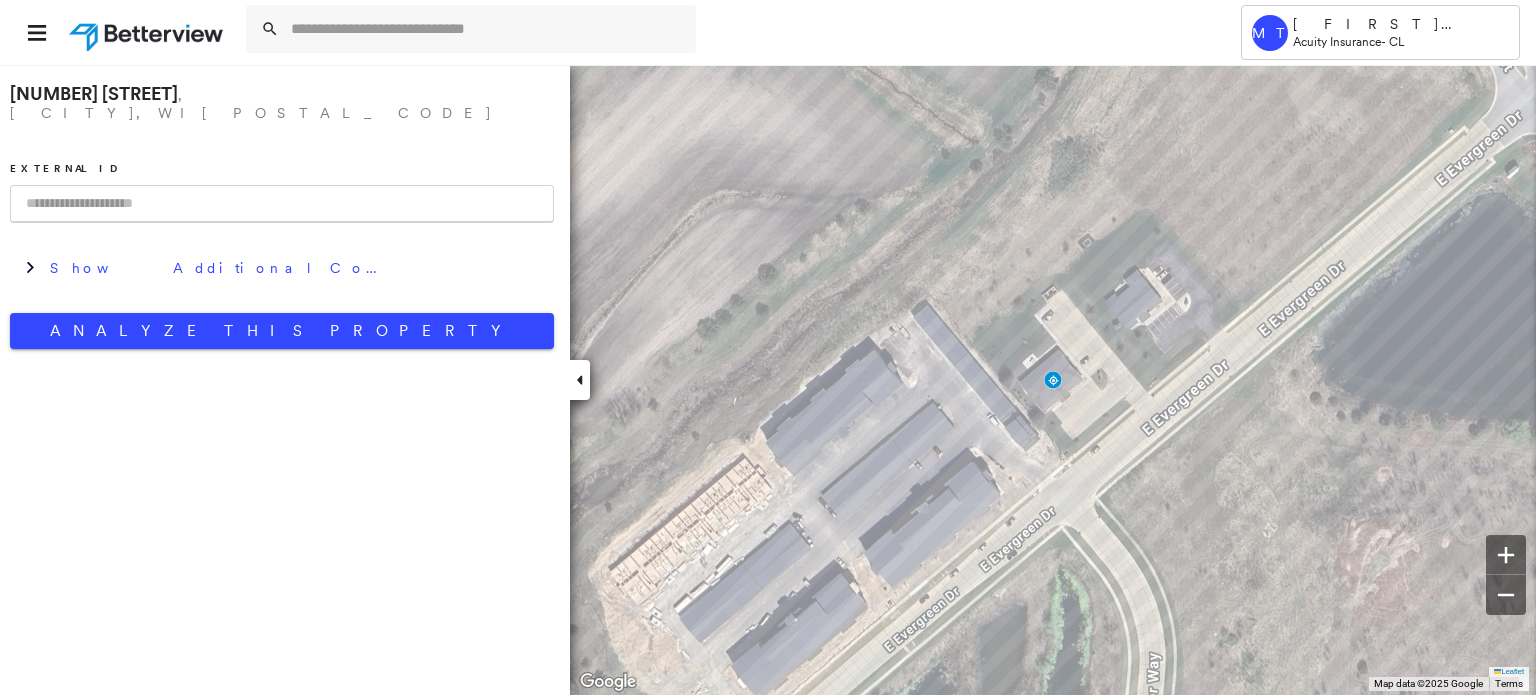 paste on "******" 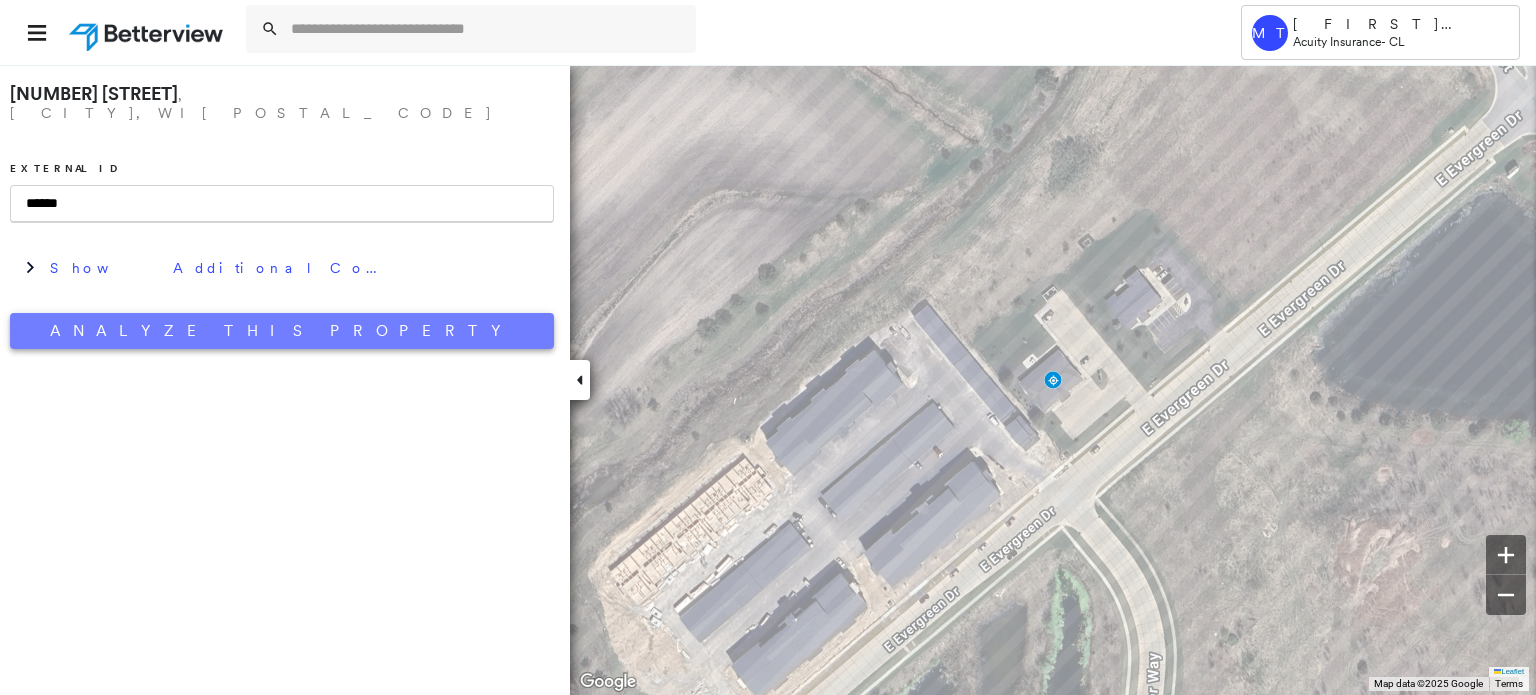 type on "******" 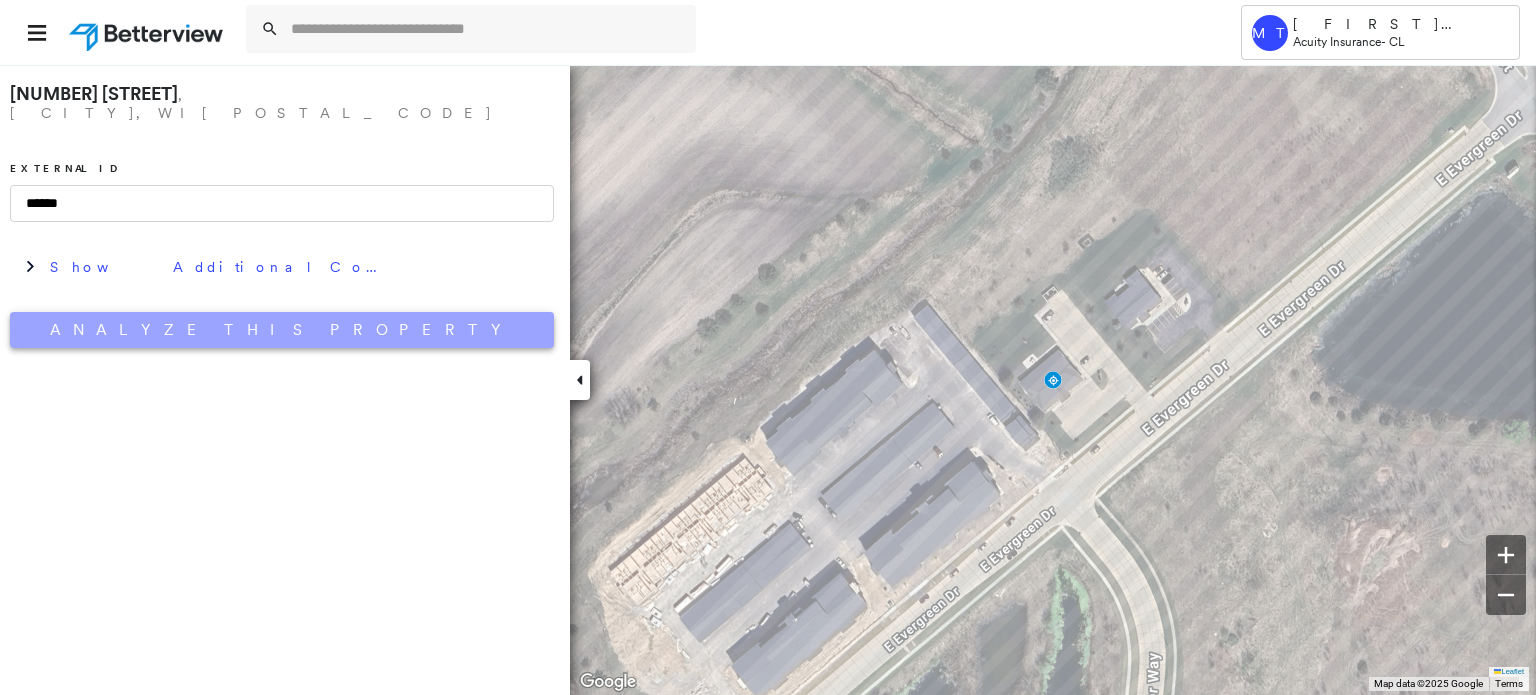 click on "Analyze This Property" at bounding box center (282, 330) 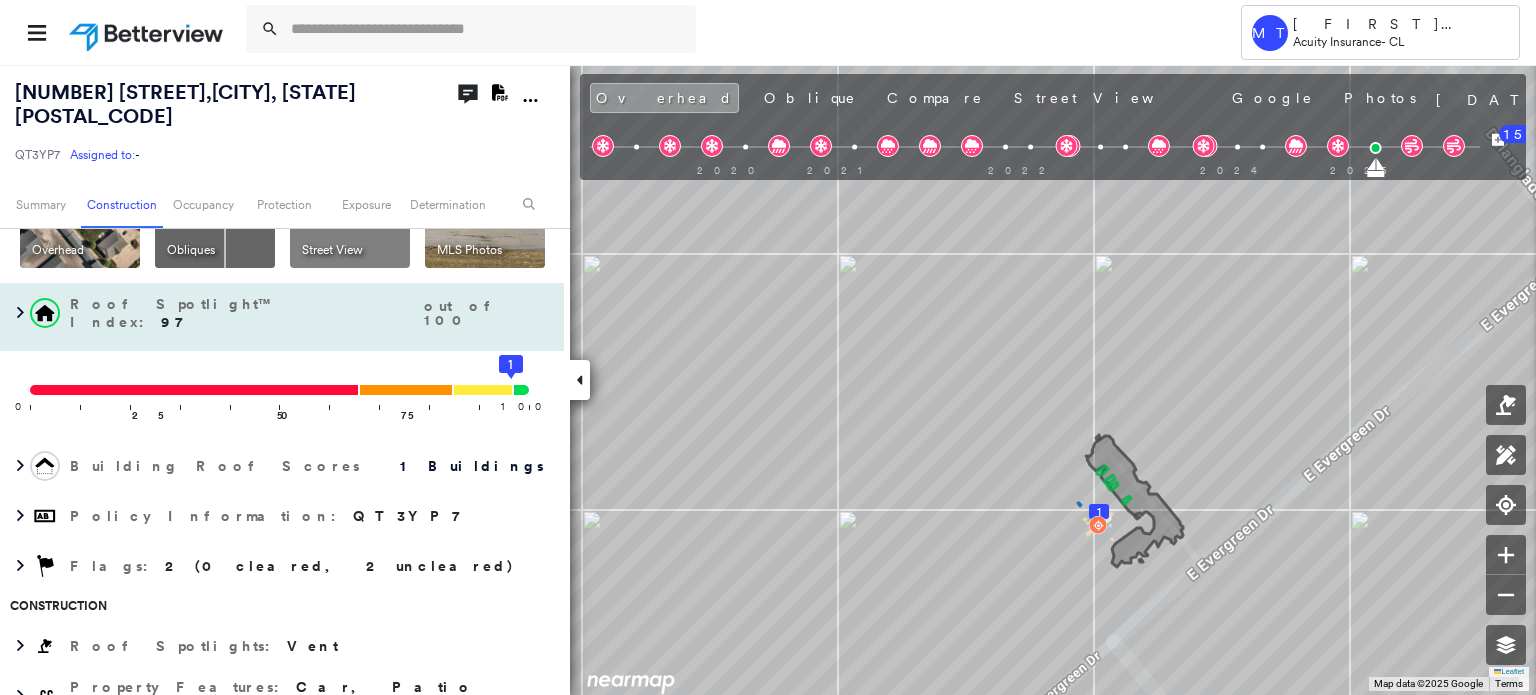scroll, scrollTop: 26, scrollLeft: 0, axis: vertical 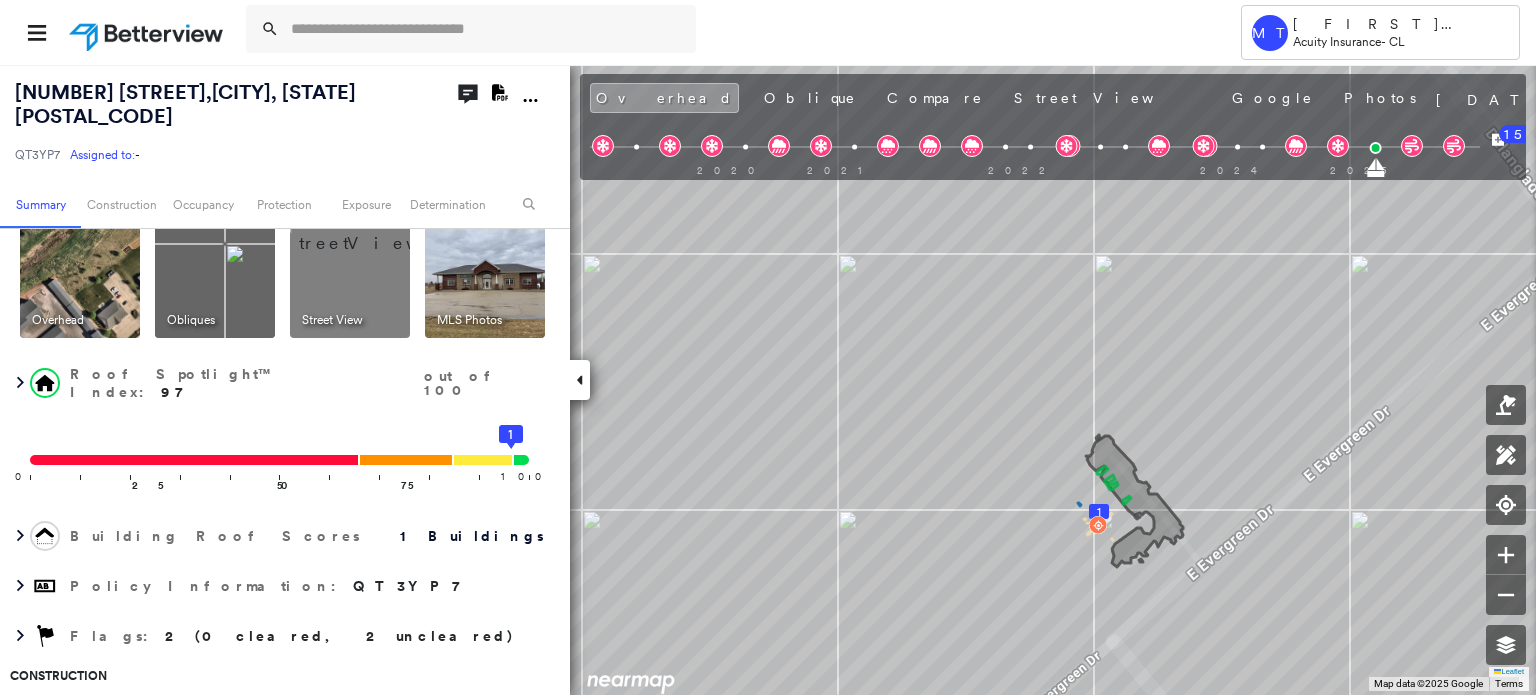 click 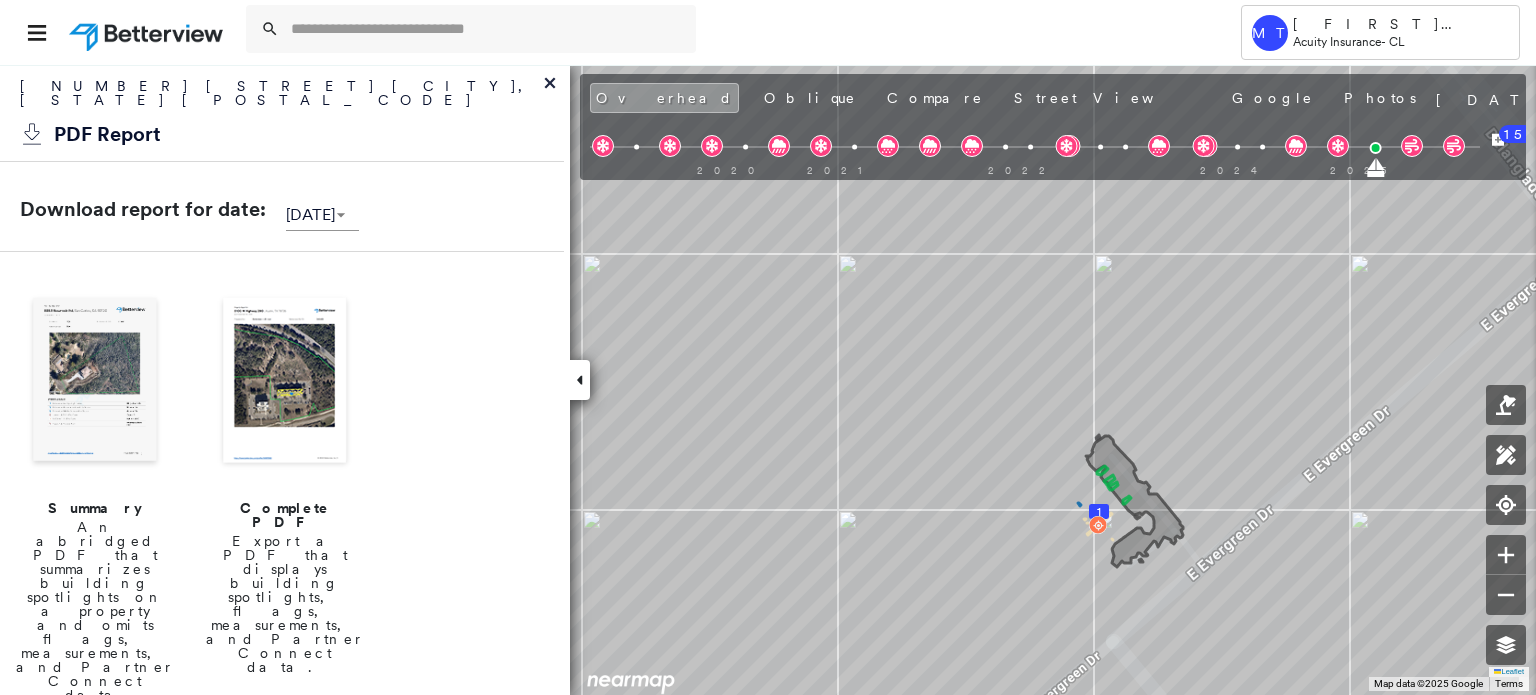click at bounding box center (285, 382) 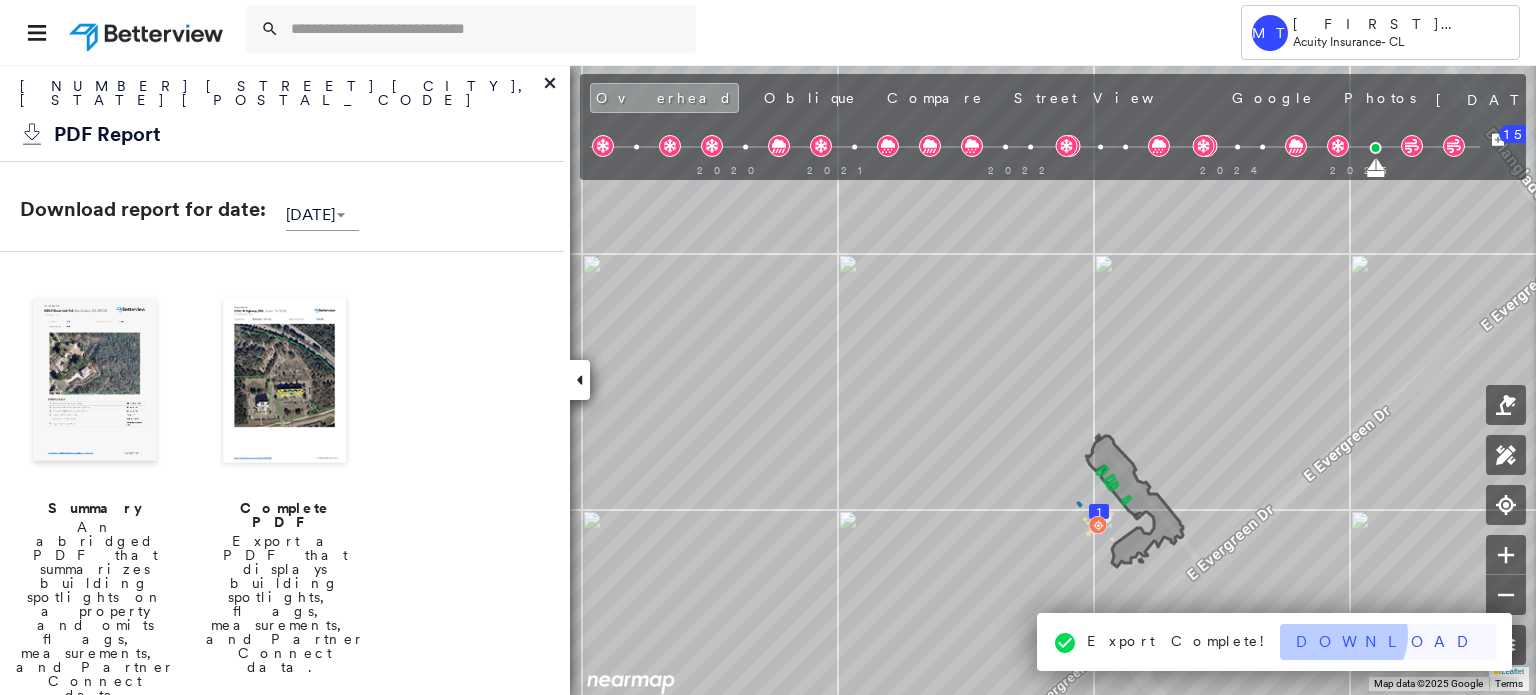click on "Download" at bounding box center (1388, 642) 